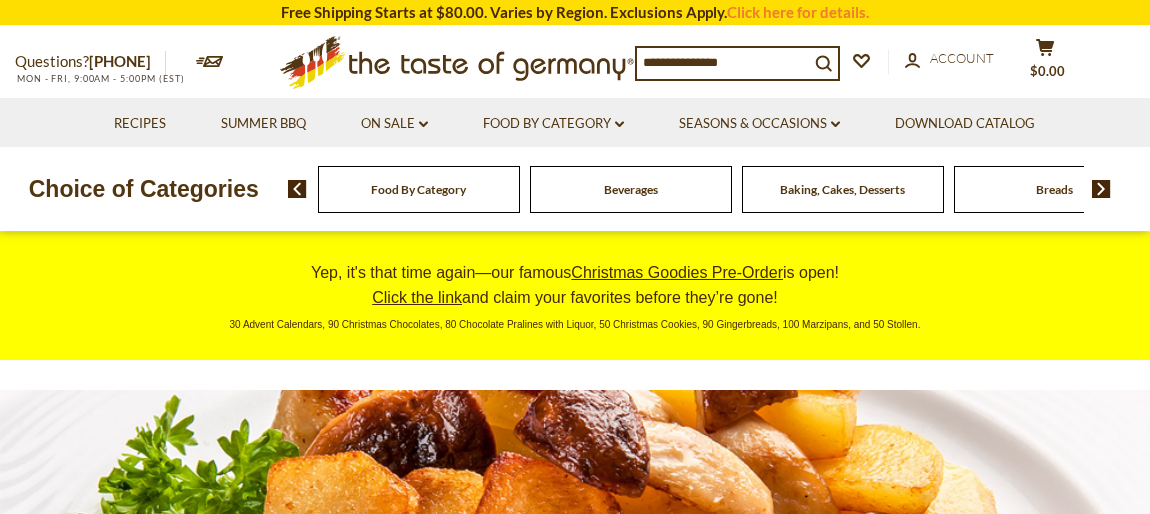 scroll, scrollTop: 0, scrollLeft: 0, axis: both 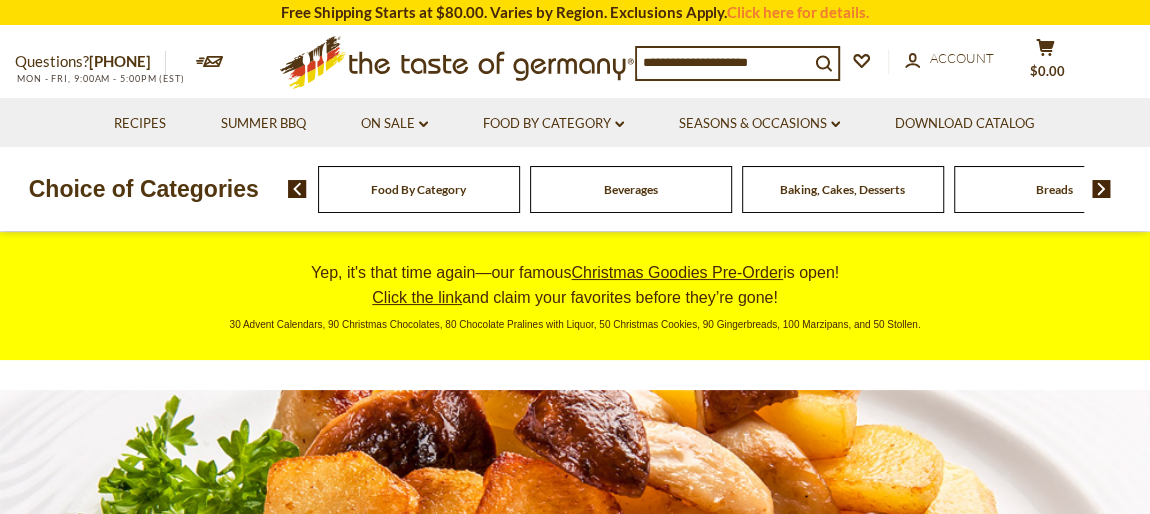 click on "Baking, Cakes, Desserts" at bounding box center (842, 189) 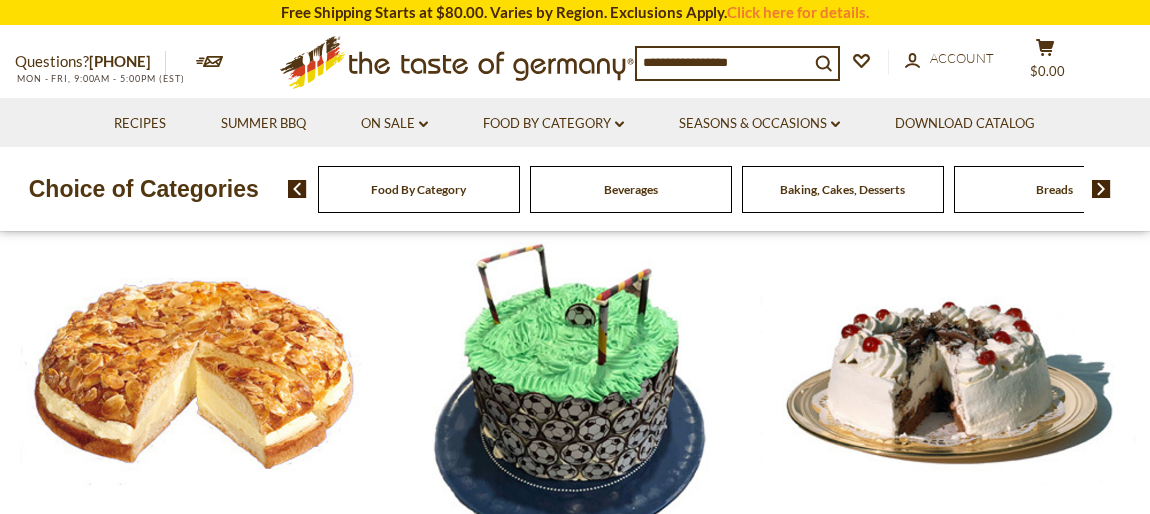 scroll, scrollTop: 0, scrollLeft: 0, axis: both 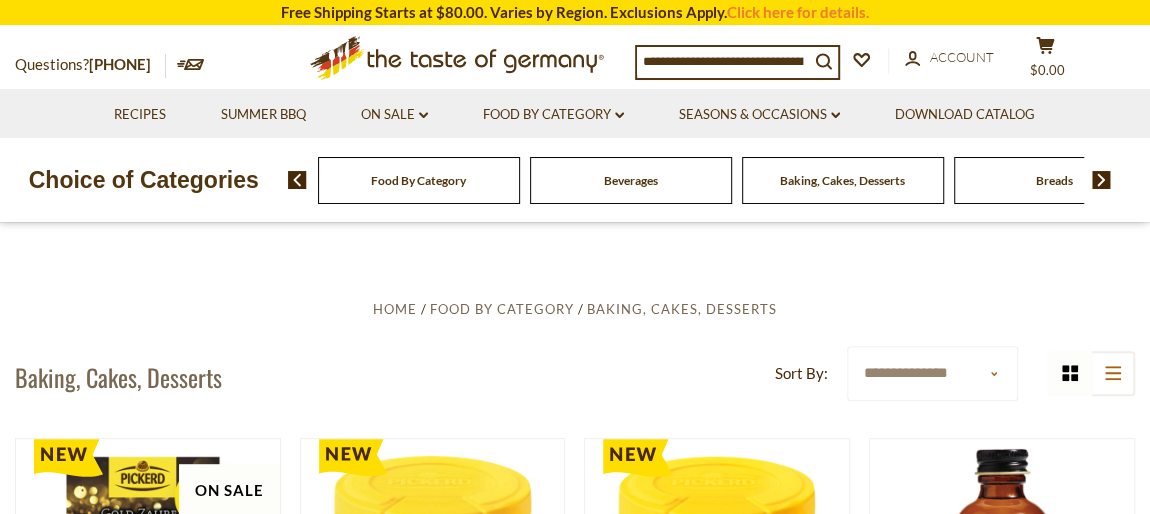 click on "**********" at bounding box center (932, 373) 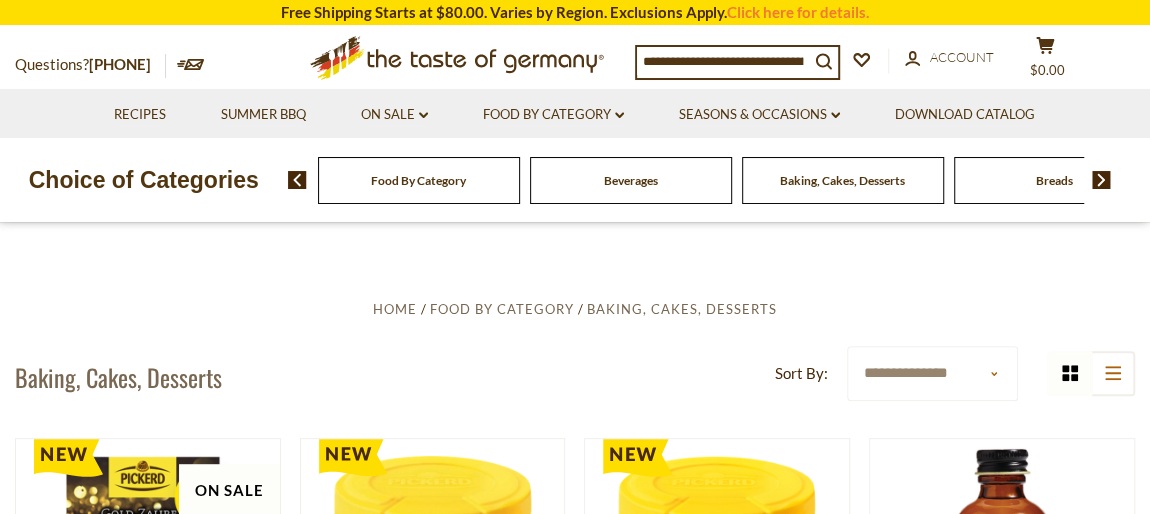 select on "********" 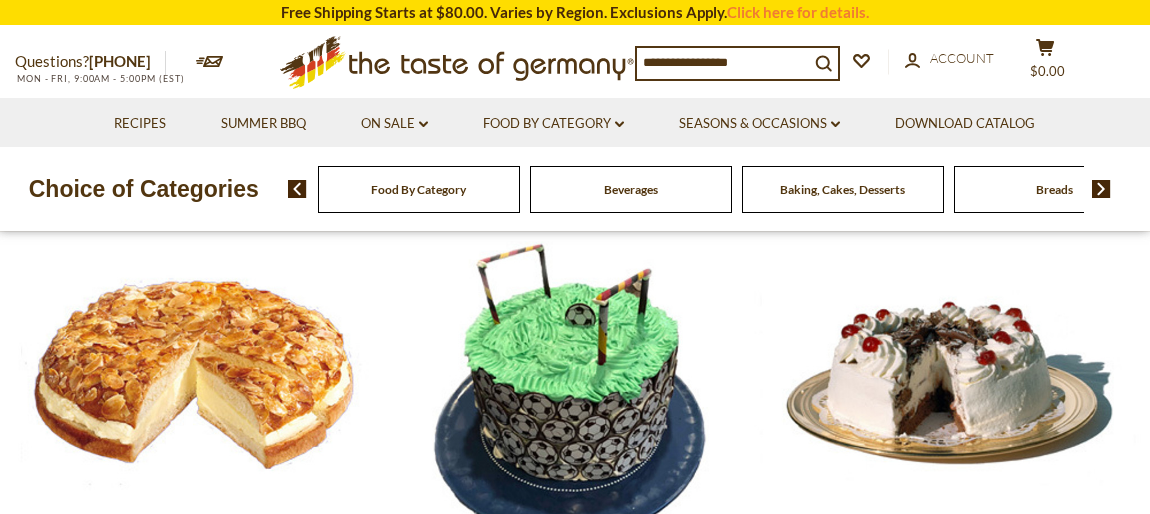 scroll, scrollTop: 0, scrollLeft: 0, axis: both 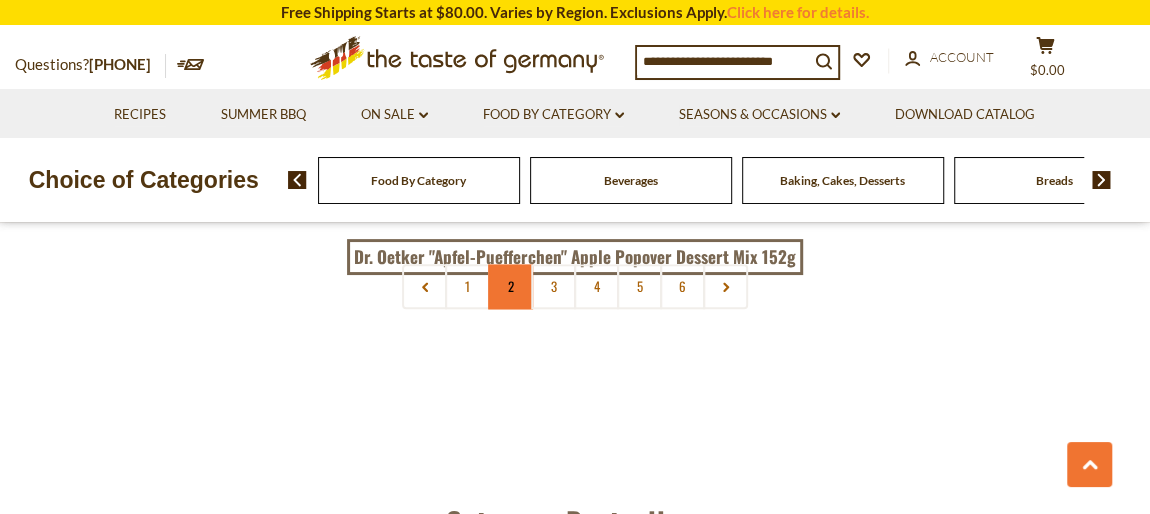 click on "2" at bounding box center [510, 286] 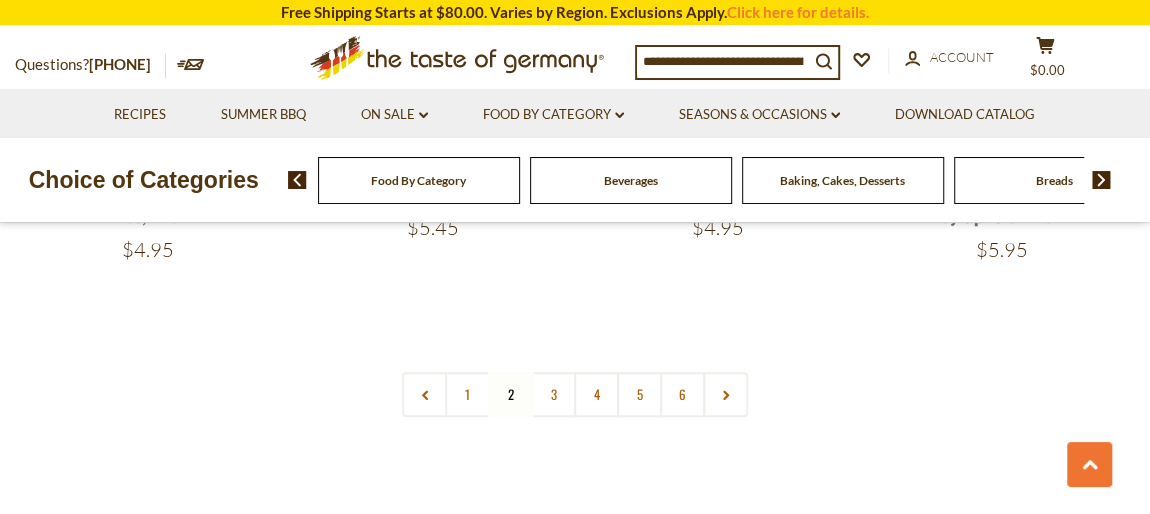scroll, scrollTop: 4588, scrollLeft: 0, axis: vertical 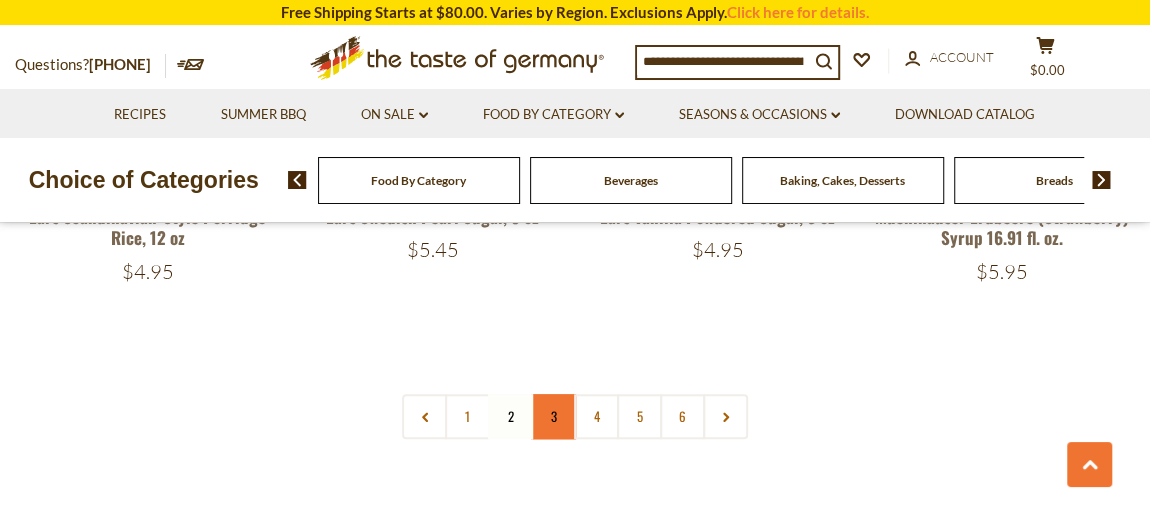 click on "3" at bounding box center [553, 416] 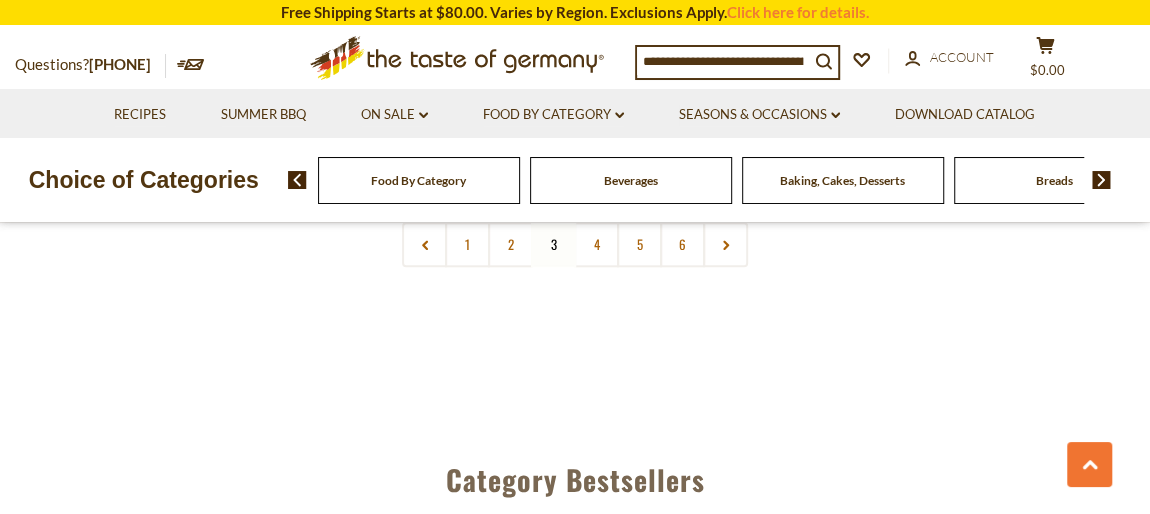 scroll, scrollTop: 4588, scrollLeft: 0, axis: vertical 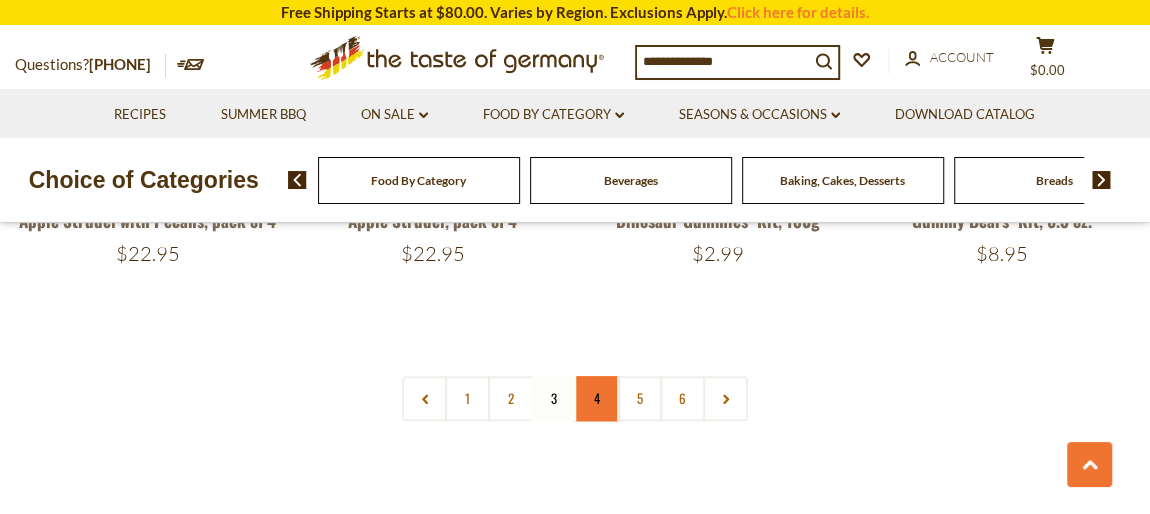 click on "4" at bounding box center [596, 398] 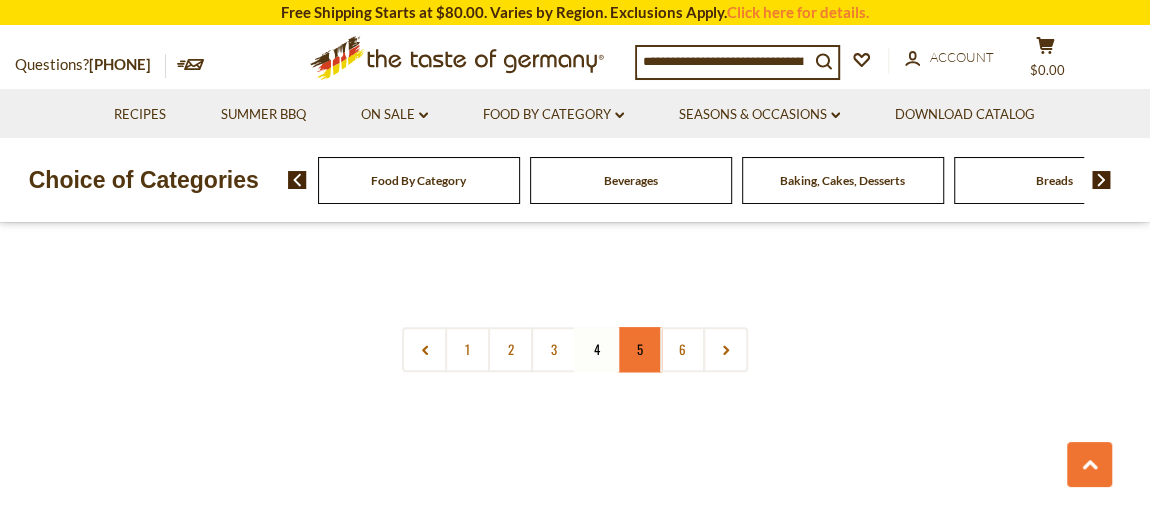 scroll, scrollTop: 4588, scrollLeft: 0, axis: vertical 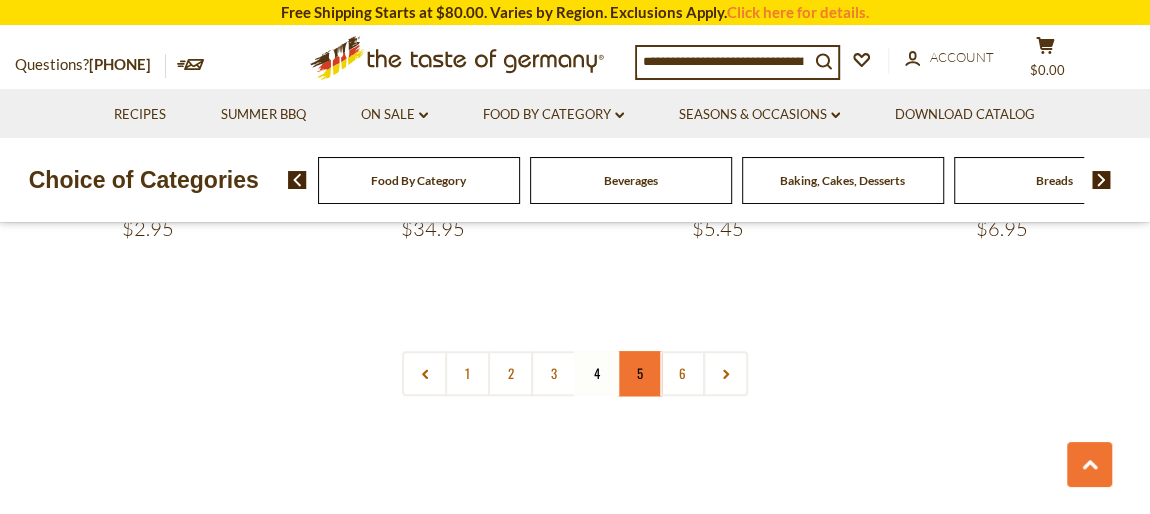 click on "5" at bounding box center [639, 373] 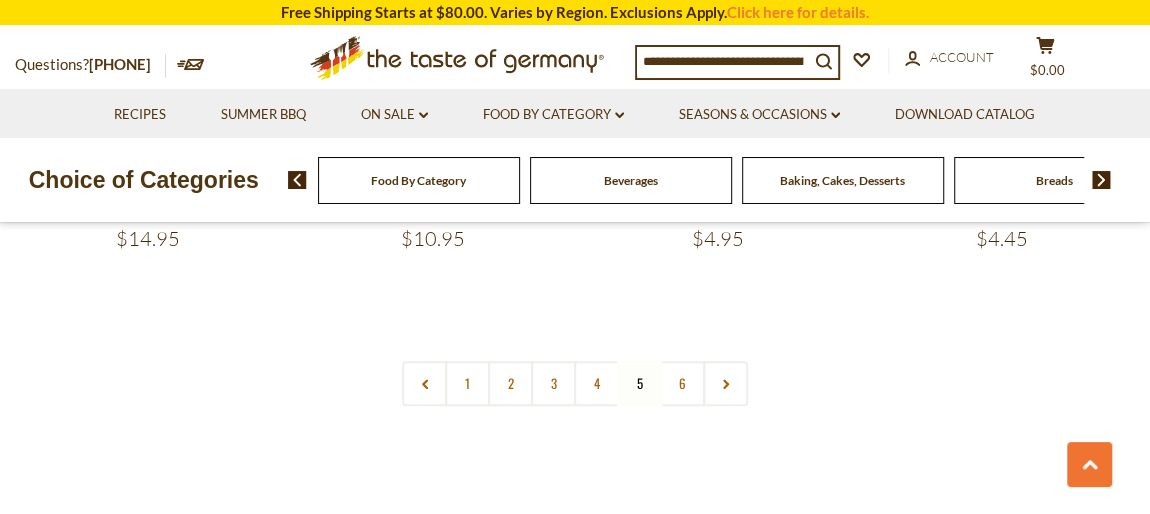 scroll, scrollTop: 4588, scrollLeft: 0, axis: vertical 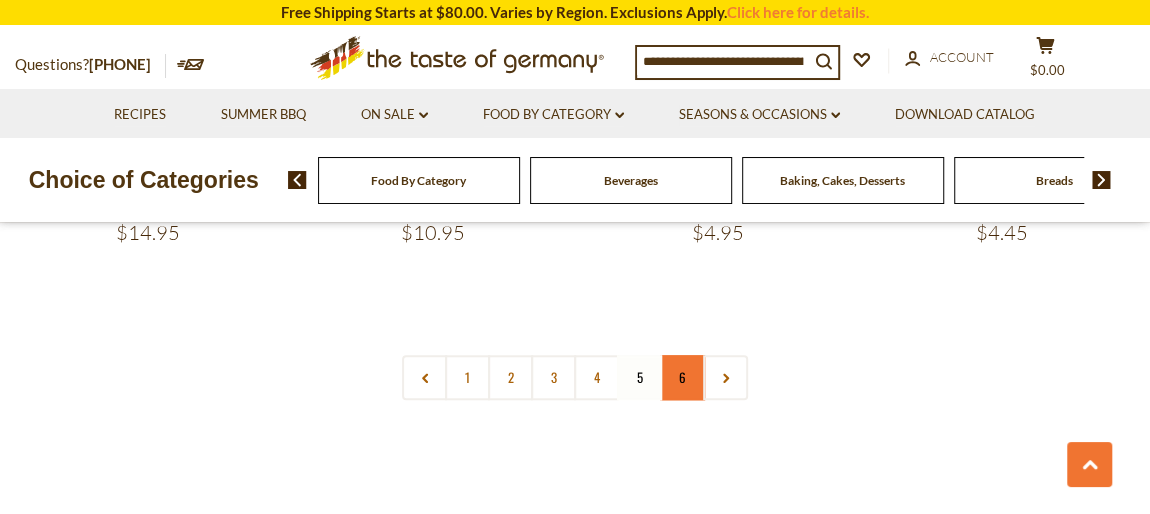 click on "6" at bounding box center (682, 377) 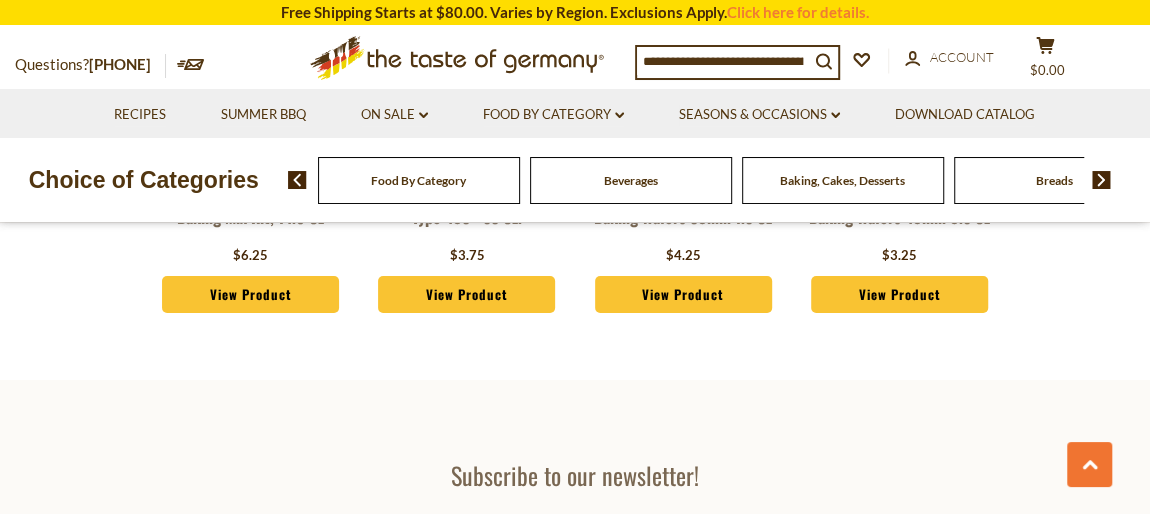 scroll, scrollTop: 3527, scrollLeft: 0, axis: vertical 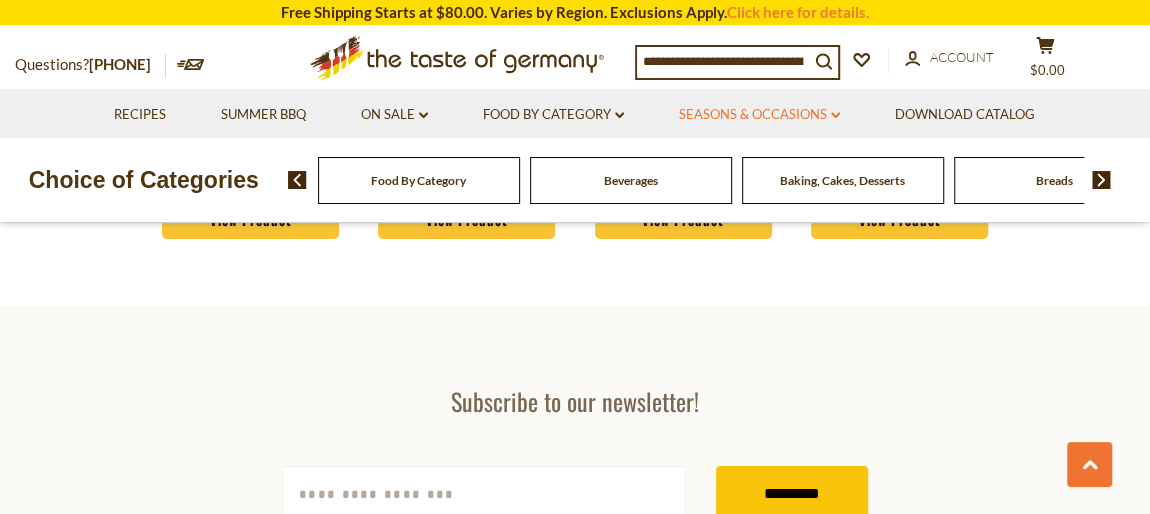 click on "dropdown_arrow" 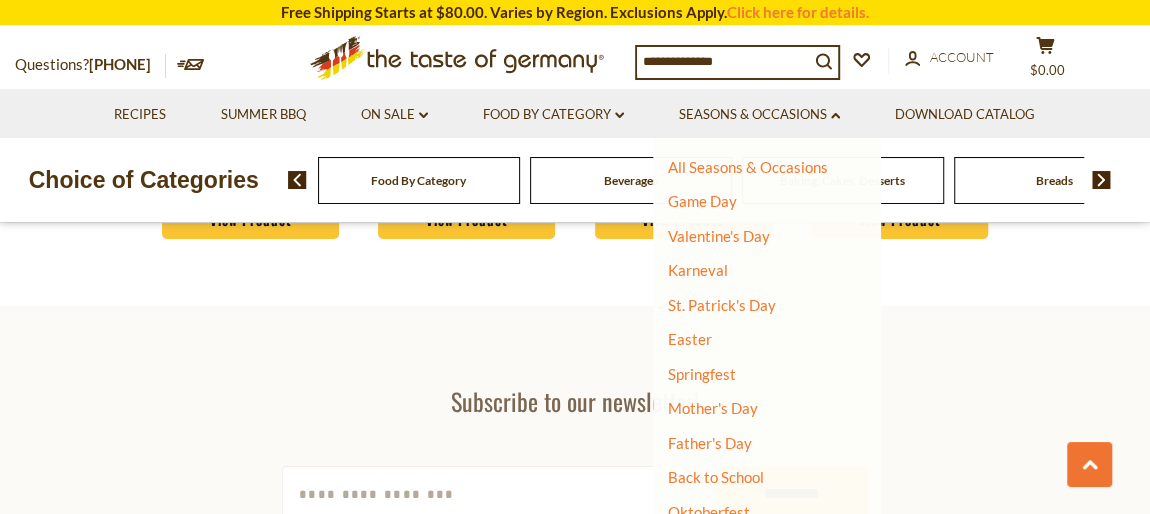 scroll, scrollTop: 253, scrollLeft: 0, axis: vertical 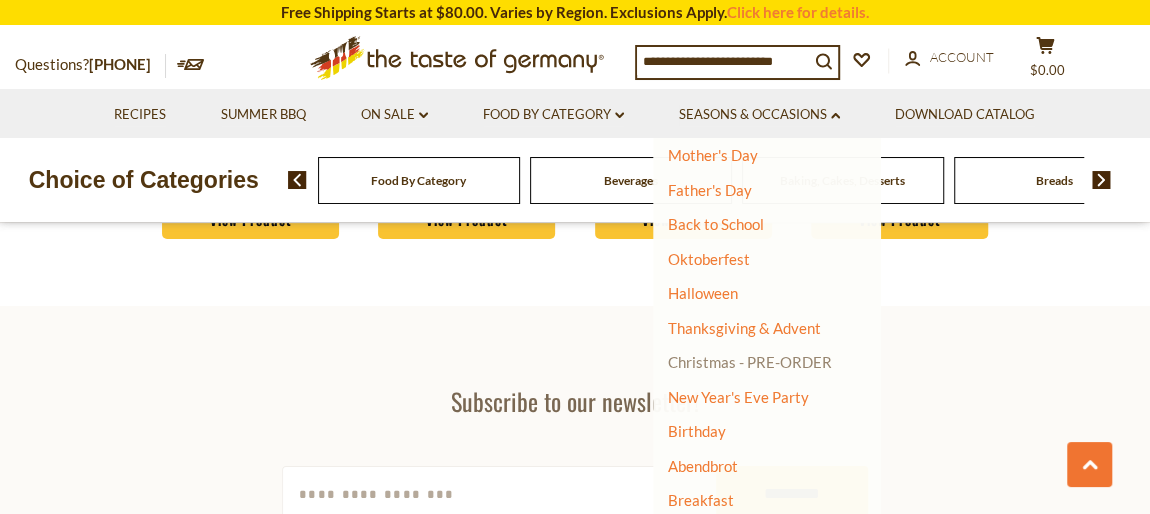 click on "Christmas - PRE-ORDER" at bounding box center (750, 362) 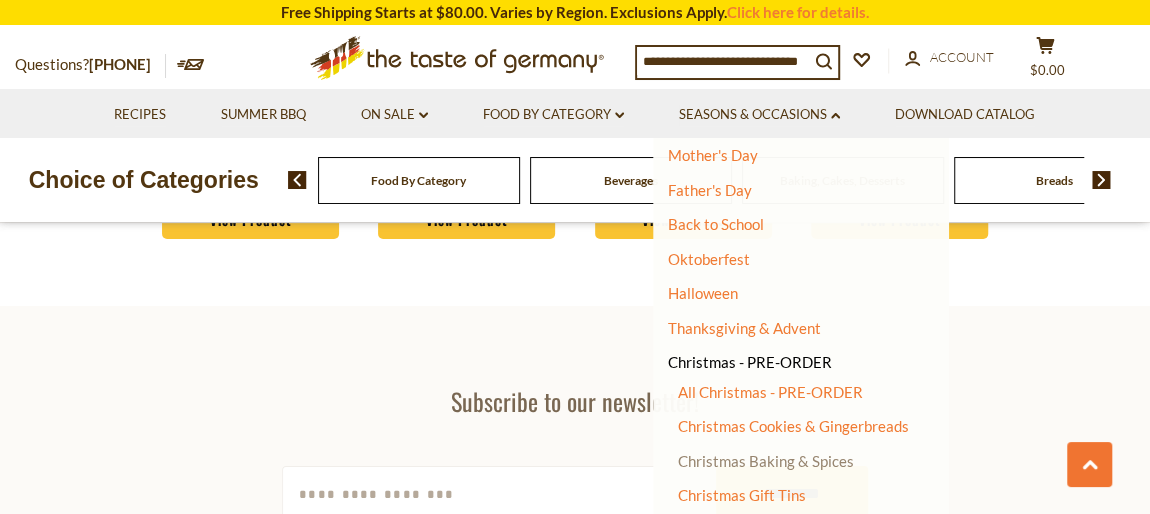 click on "Christmas Baking & Spices" at bounding box center [766, 461] 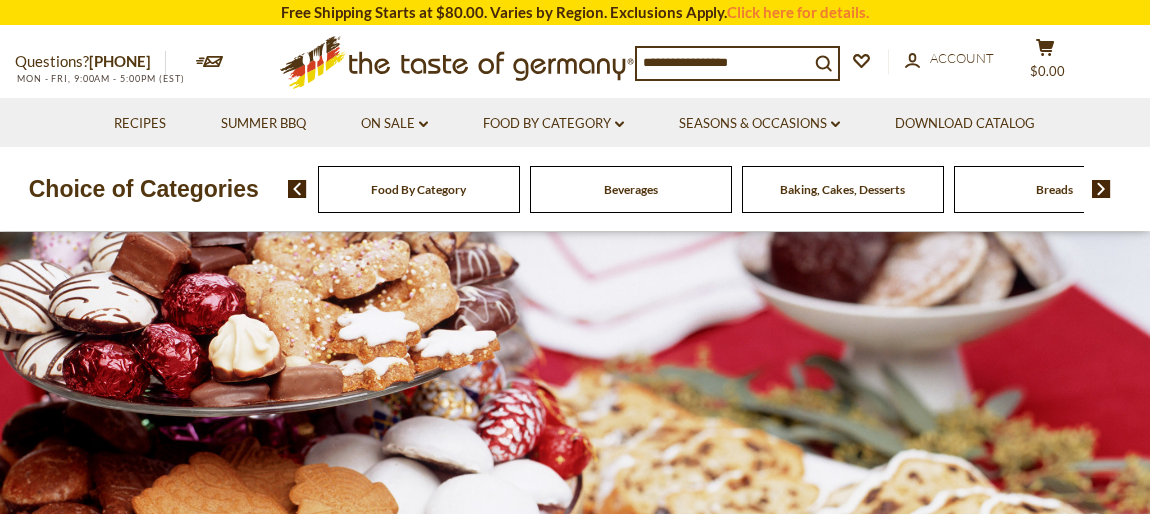 scroll, scrollTop: 0, scrollLeft: 0, axis: both 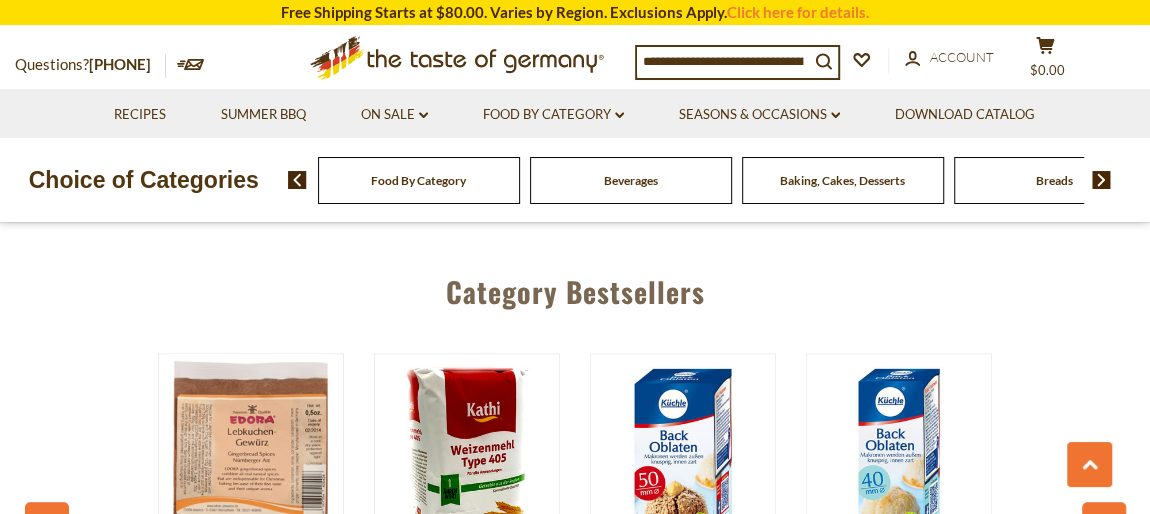 click on "Baking, Cakes, Desserts" at bounding box center (419, 180) 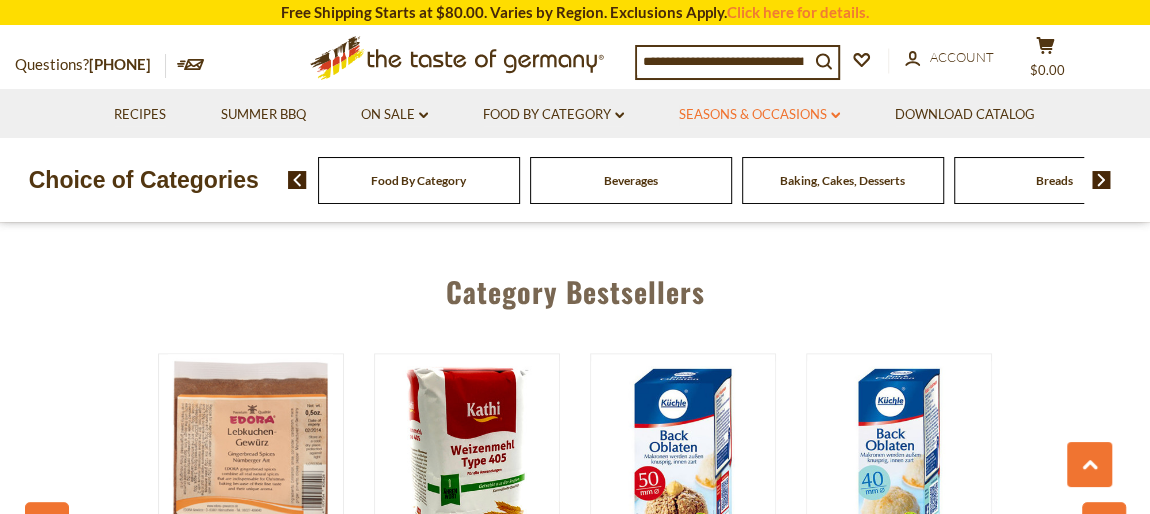 click on "Seasons & Occasions
dropdown_arrow" at bounding box center (759, 115) 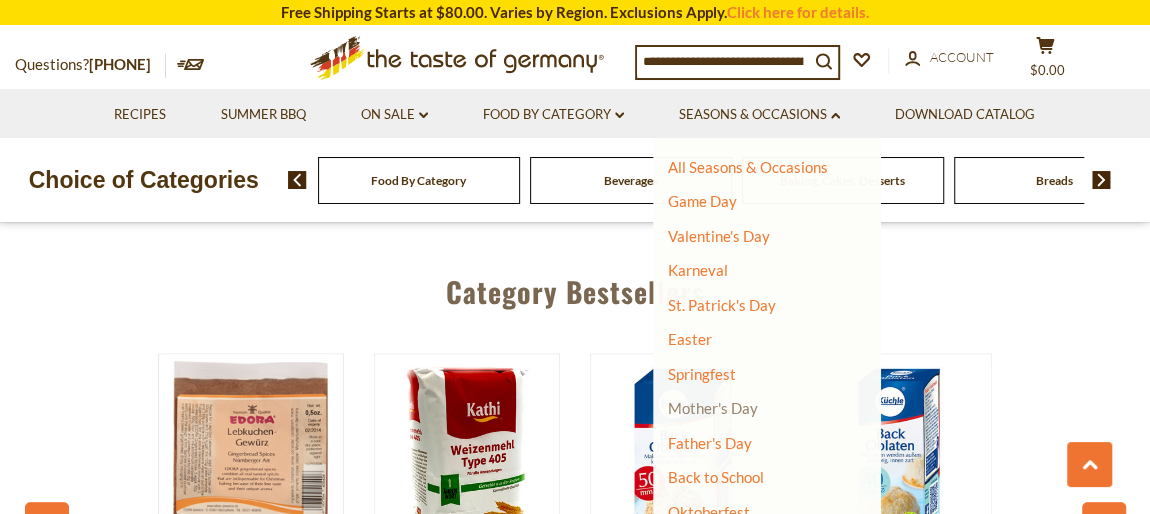 scroll, scrollTop: 253, scrollLeft: 0, axis: vertical 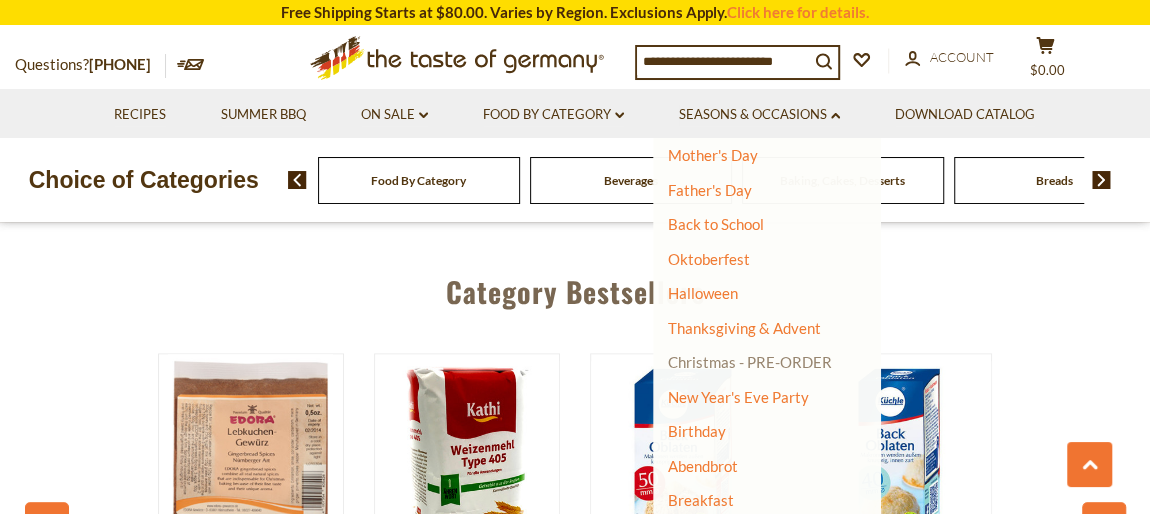click on "Christmas - PRE-ORDER" at bounding box center [750, 362] 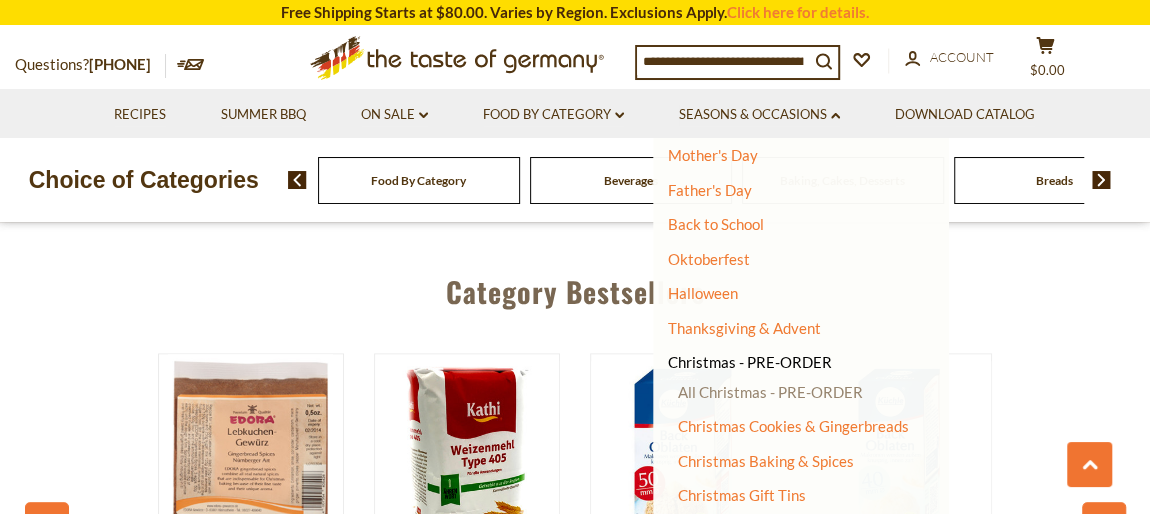 click on "All Christmas - PRE-ORDER" at bounding box center [770, 392] 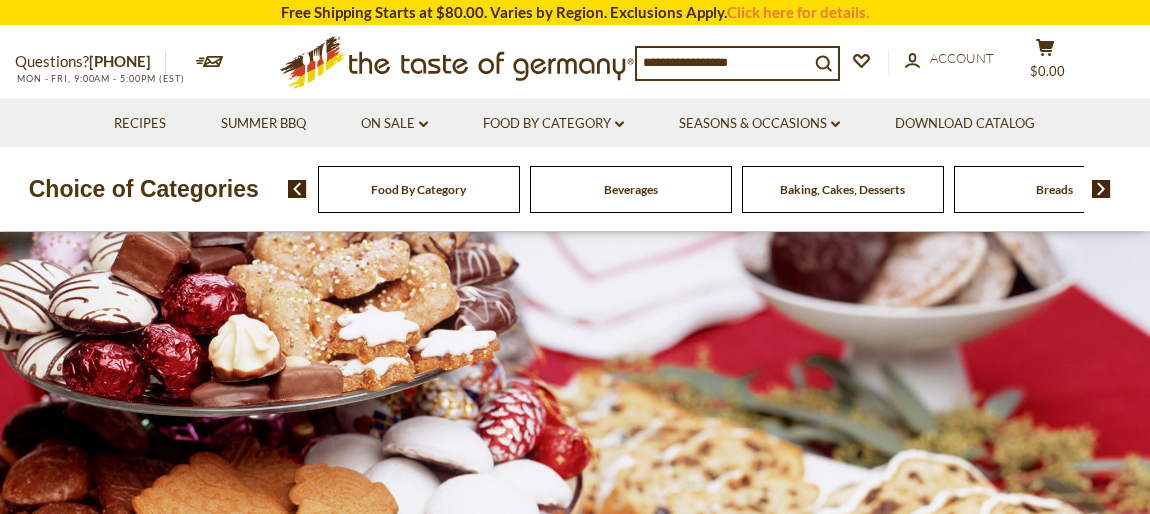 scroll, scrollTop: 0, scrollLeft: 0, axis: both 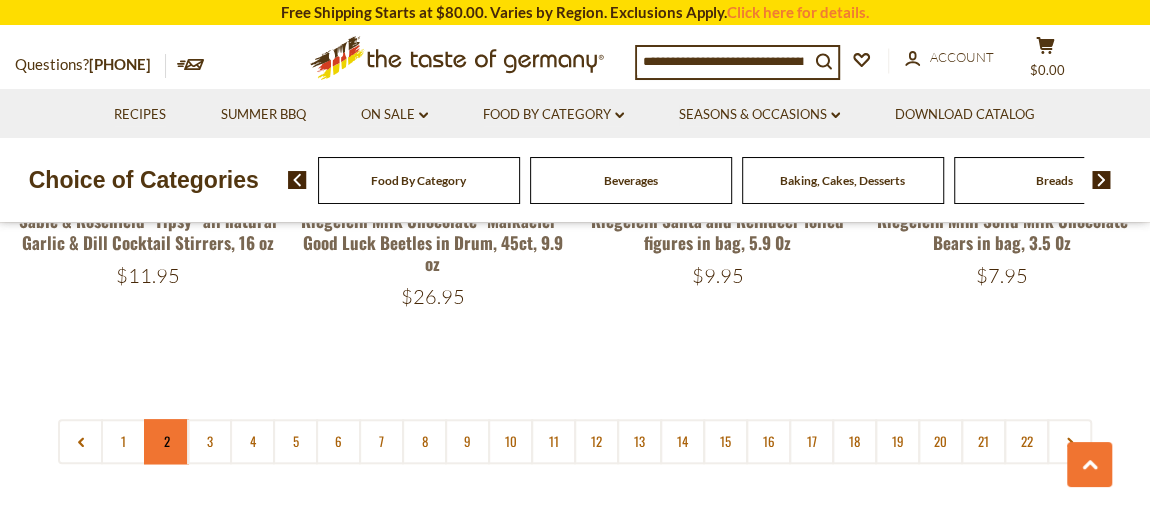 click on "2" at bounding box center (166, 441) 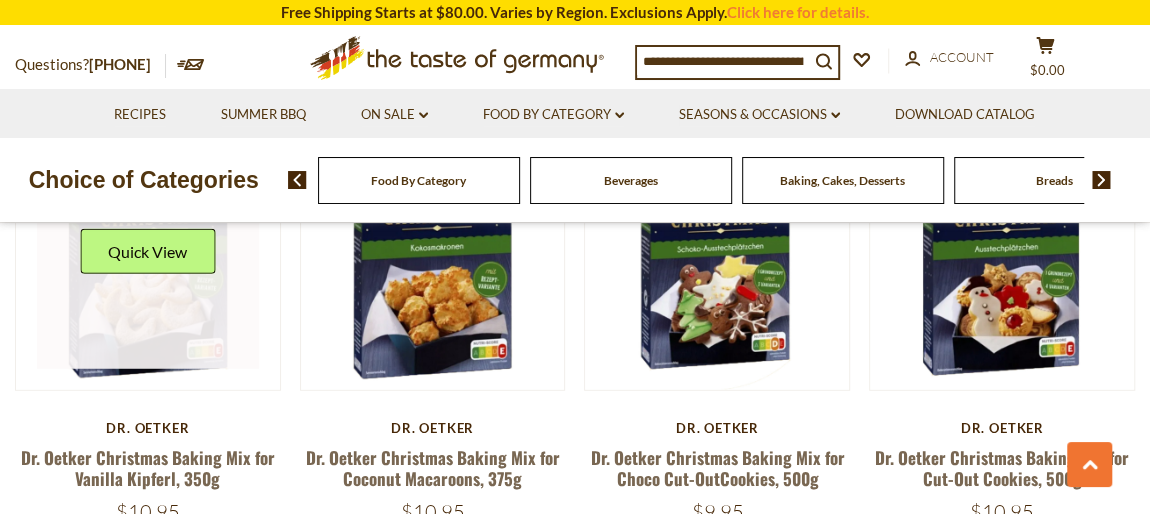 scroll, scrollTop: 2467, scrollLeft: 0, axis: vertical 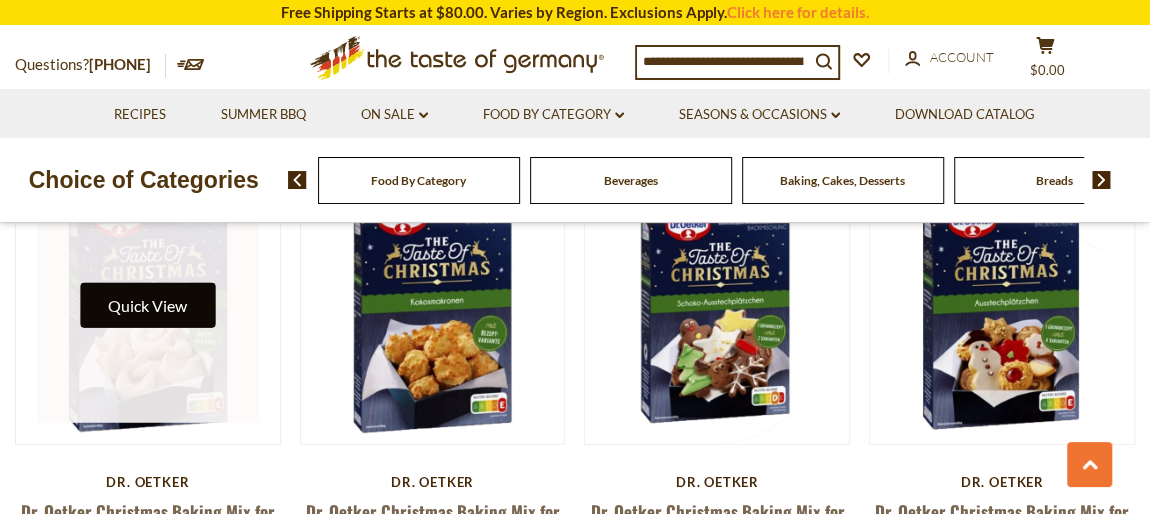 click on "Quick View" at bounding box center [147, 305] 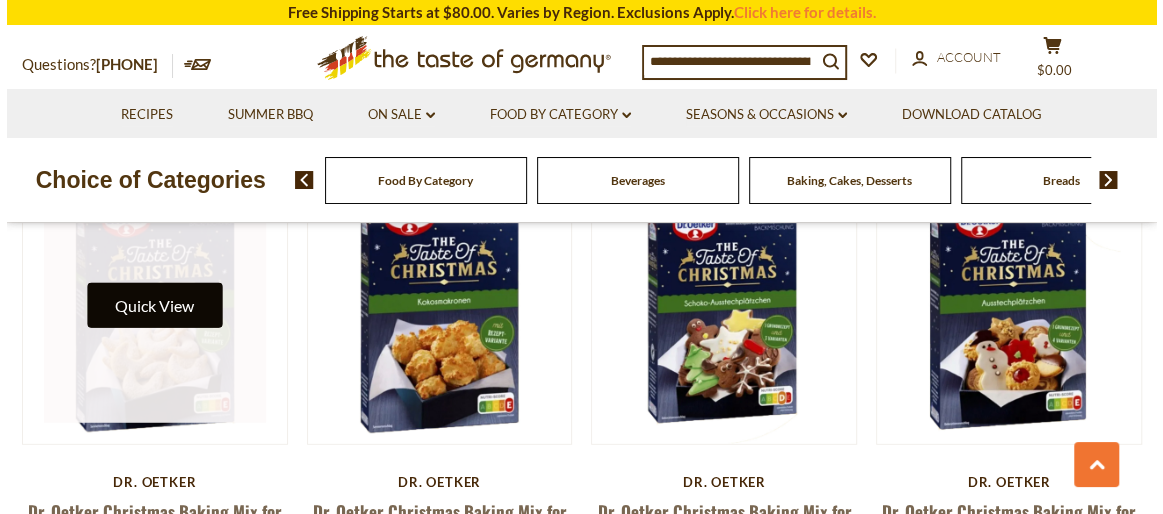 scroll, scrollTop: 2484, scrollLeft: 0, axis: vertical 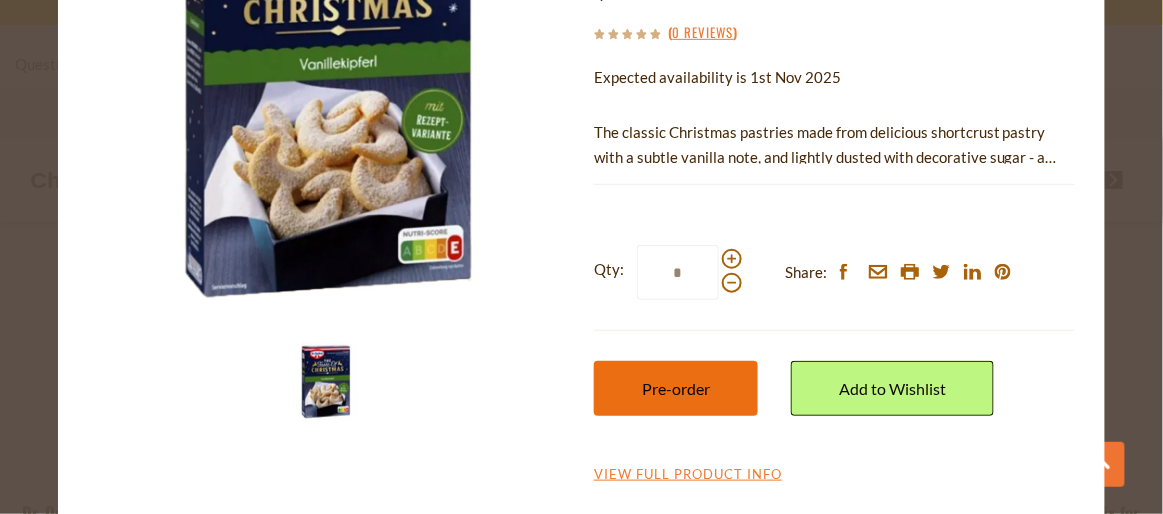 click on "Pre-order" at bounding box center (676, 388) 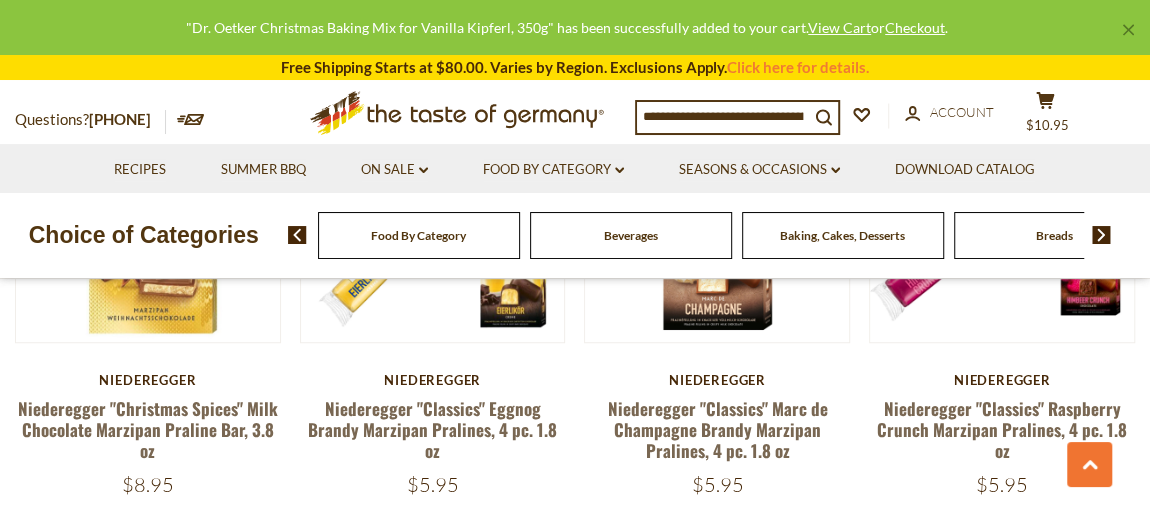 scroll, scrollTop: 4739, scrollLeft: 0, axis: vertical 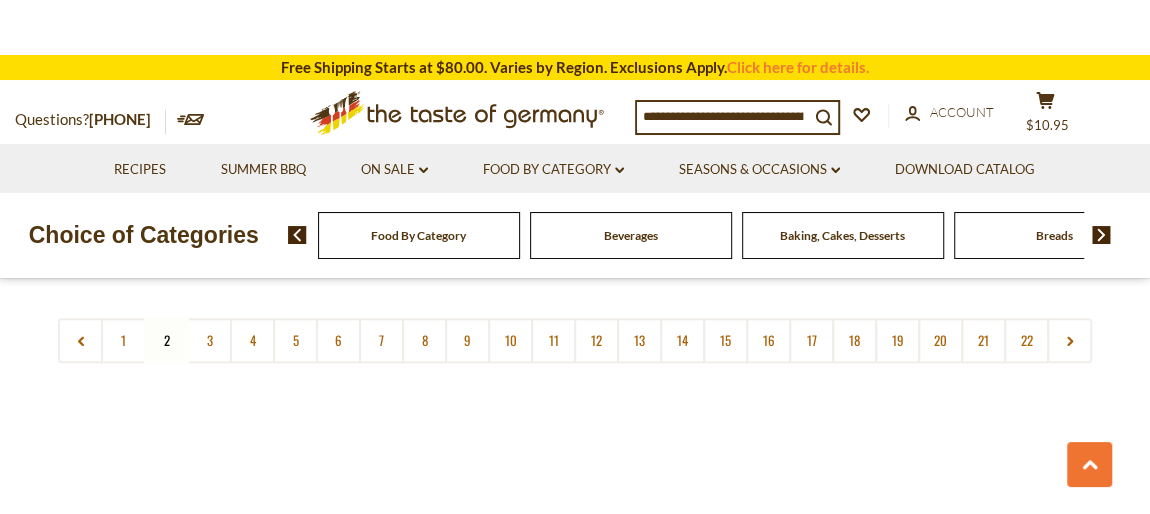 click on "Baking, Cakes, Desserts" at bounding box center (842, 235) 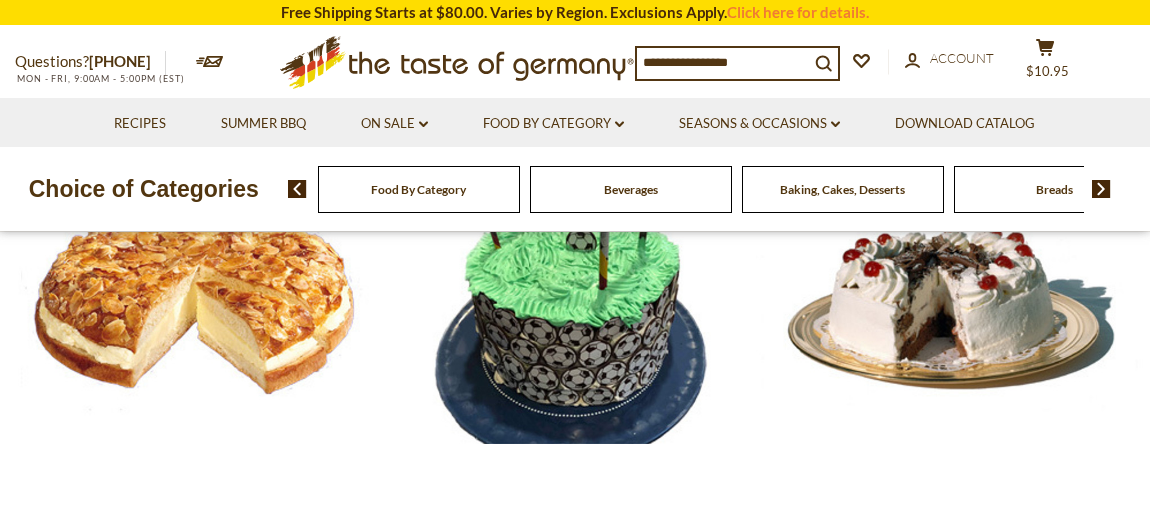scroll, scrollTop: 0, scrollLeft: 0, axis: both 